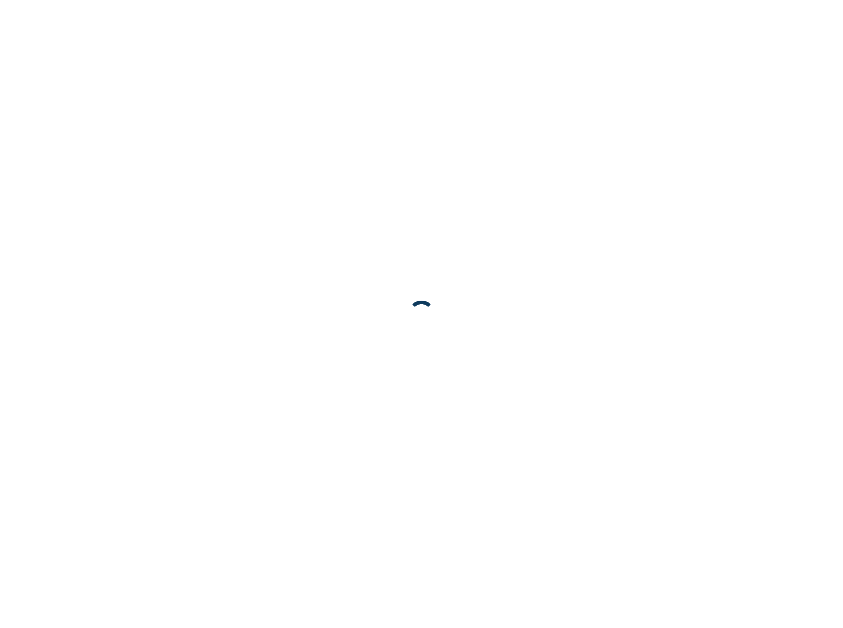 scroll, scrollTop: 0, scrollLeft: 0, axis: both 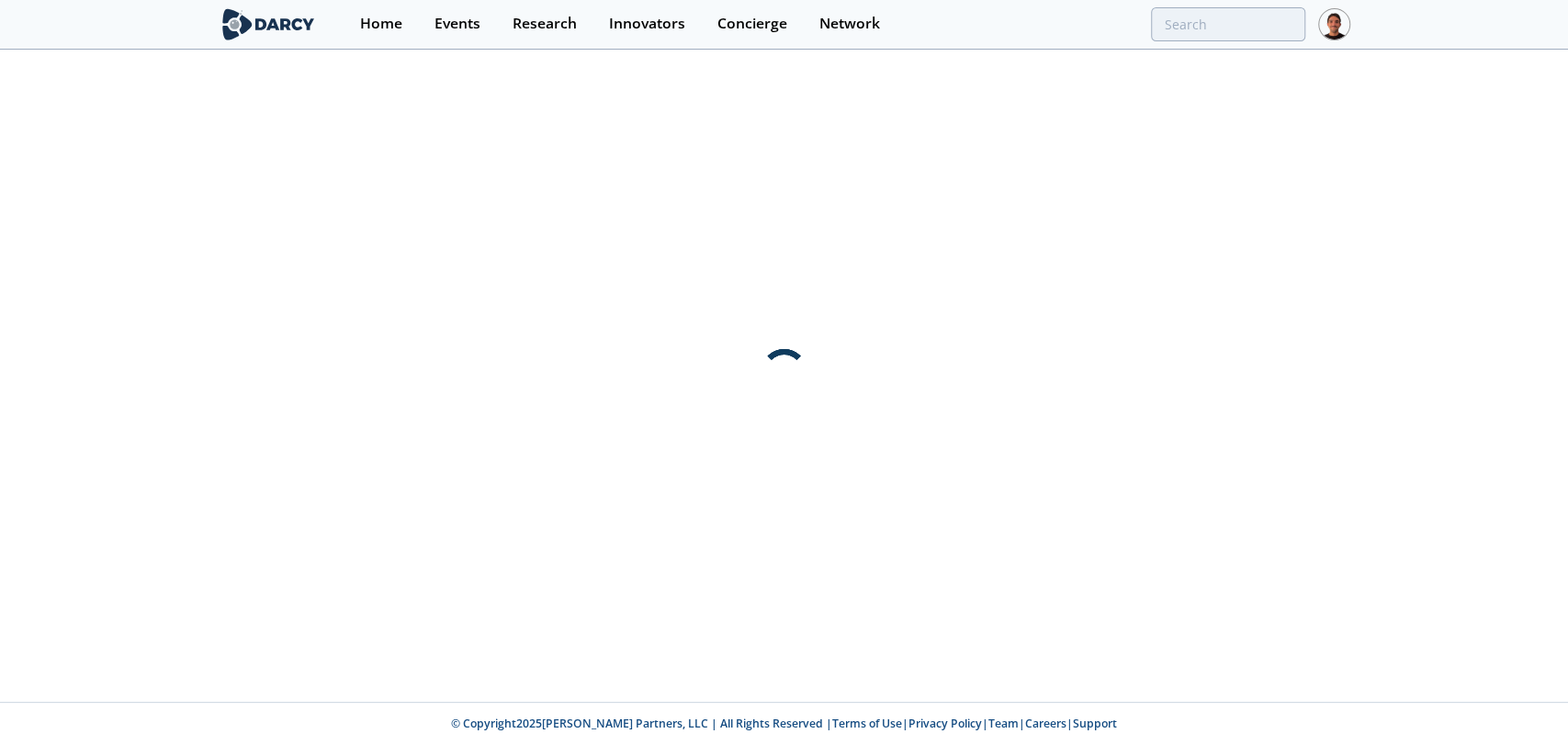 type on "supernode" 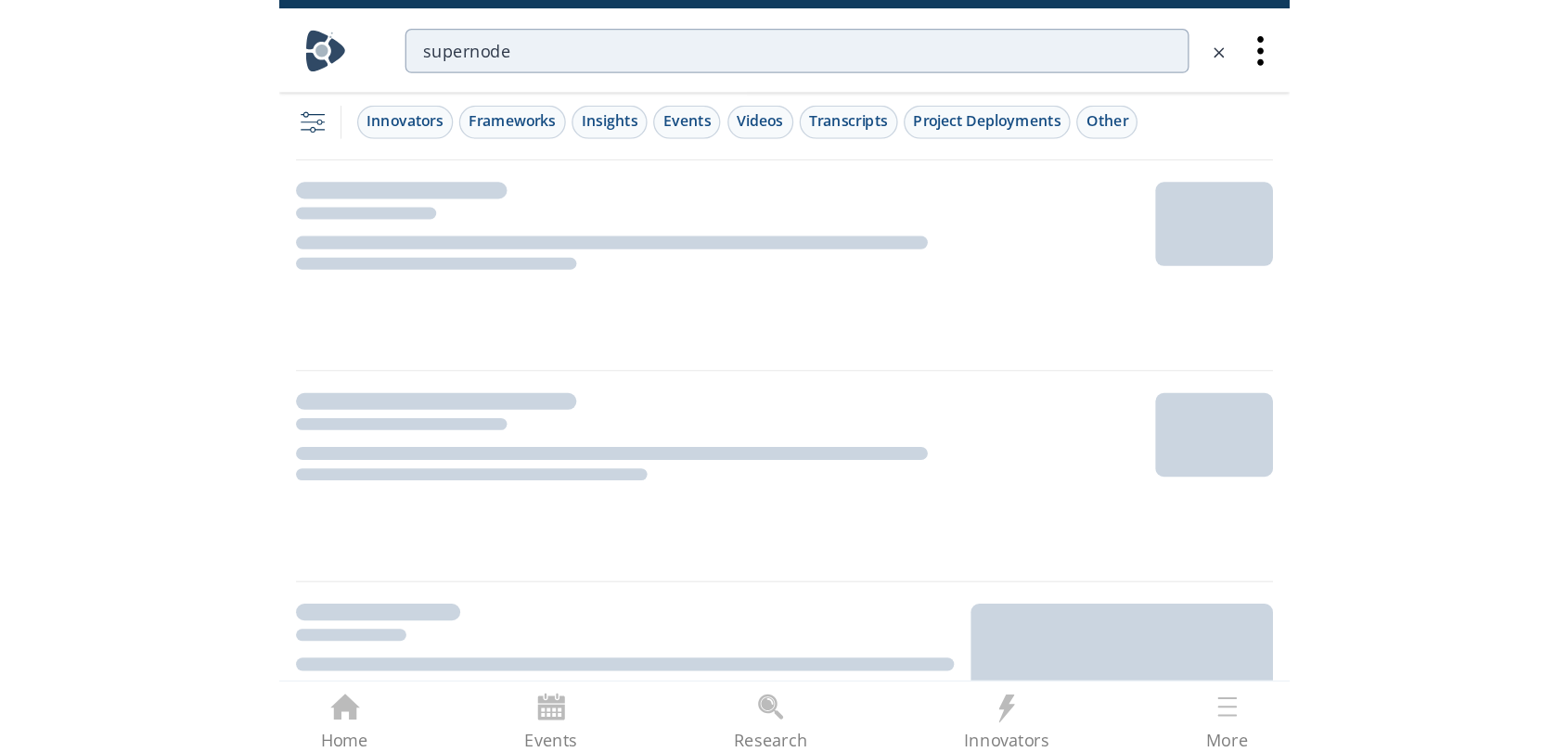 scroll, scrollTop: 0, scrollLeft: 0, axis: both 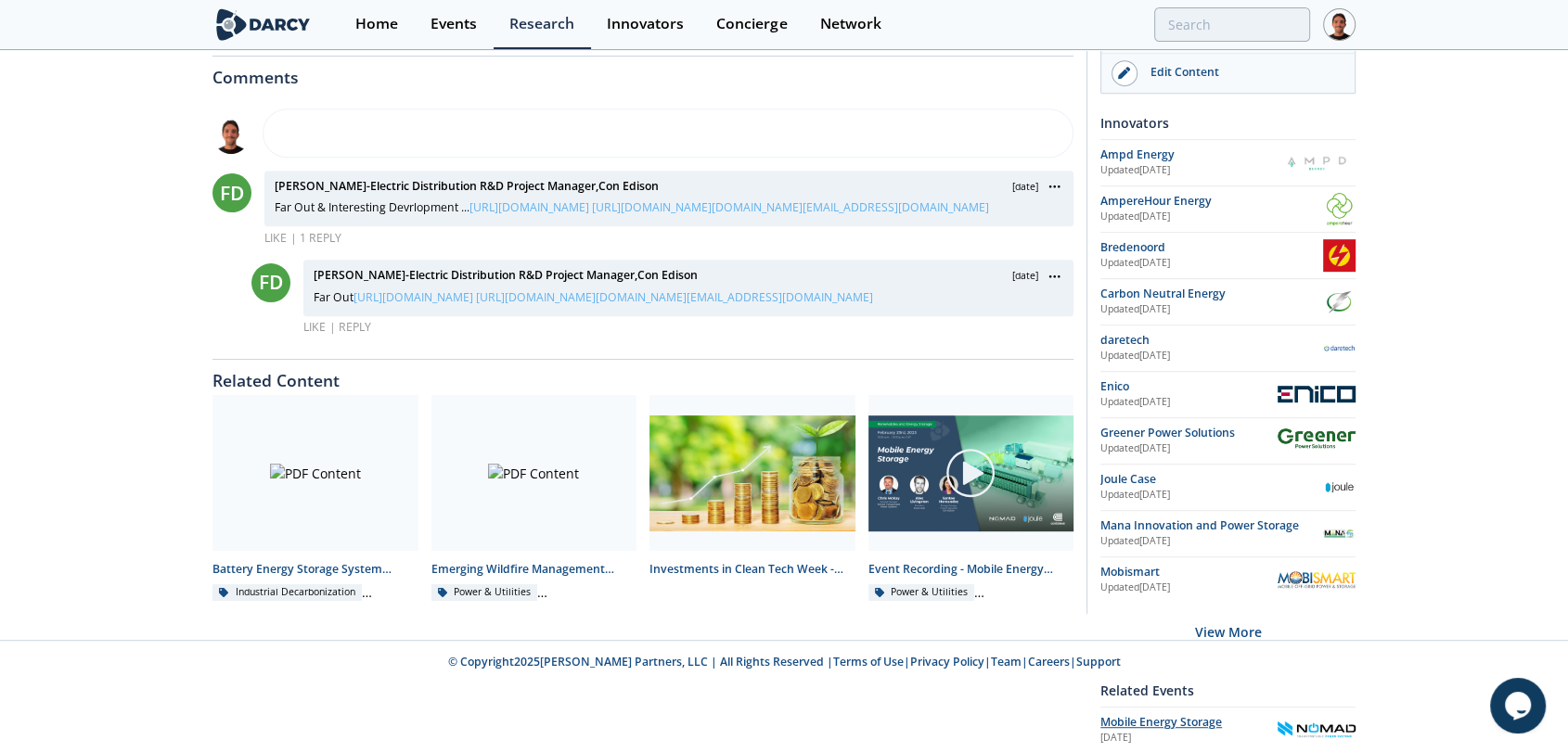 click on "Mobile Energy Storage" at bounding box center [1161, 721] 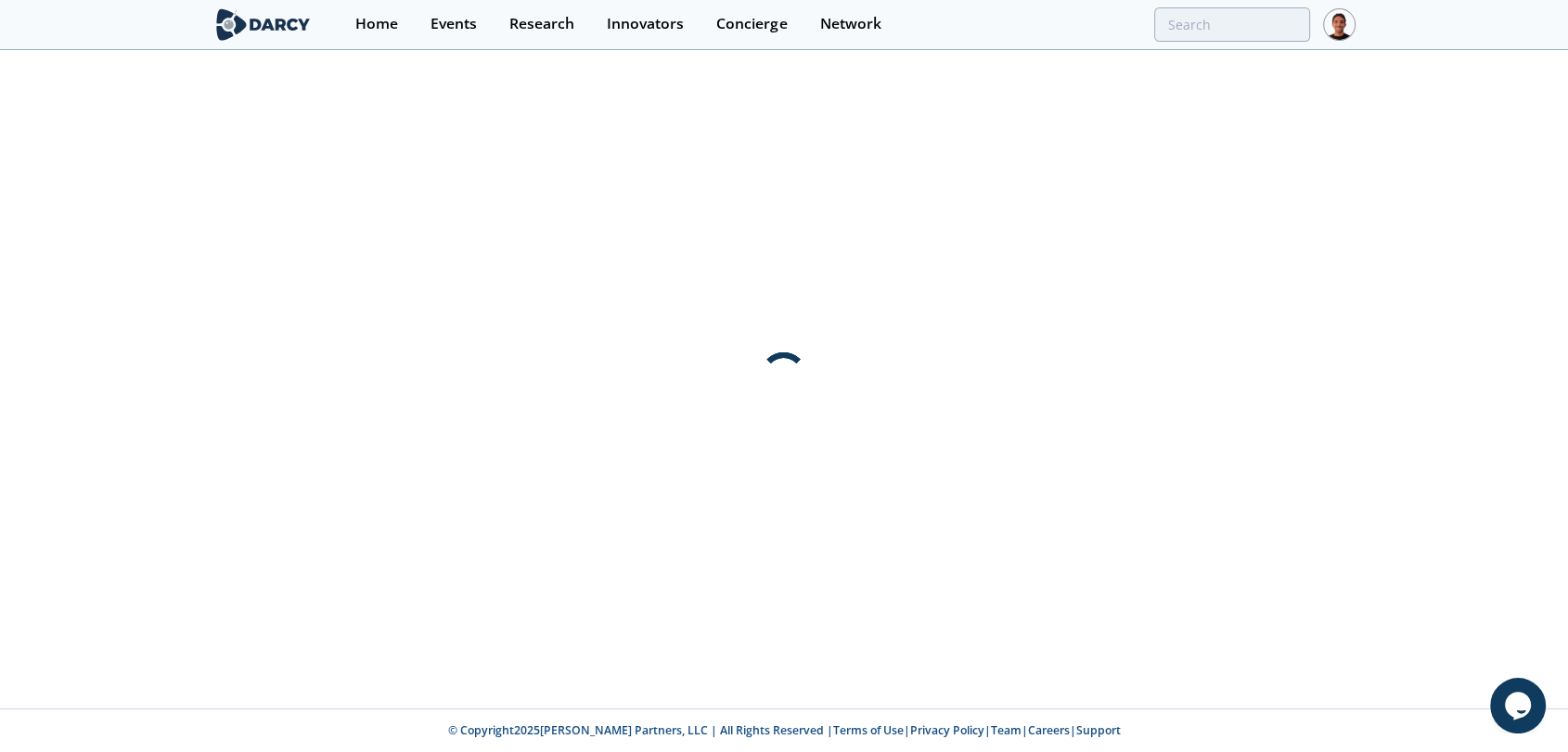 scroll, scrollTop: 0, scrollLeft: 0, axis: both 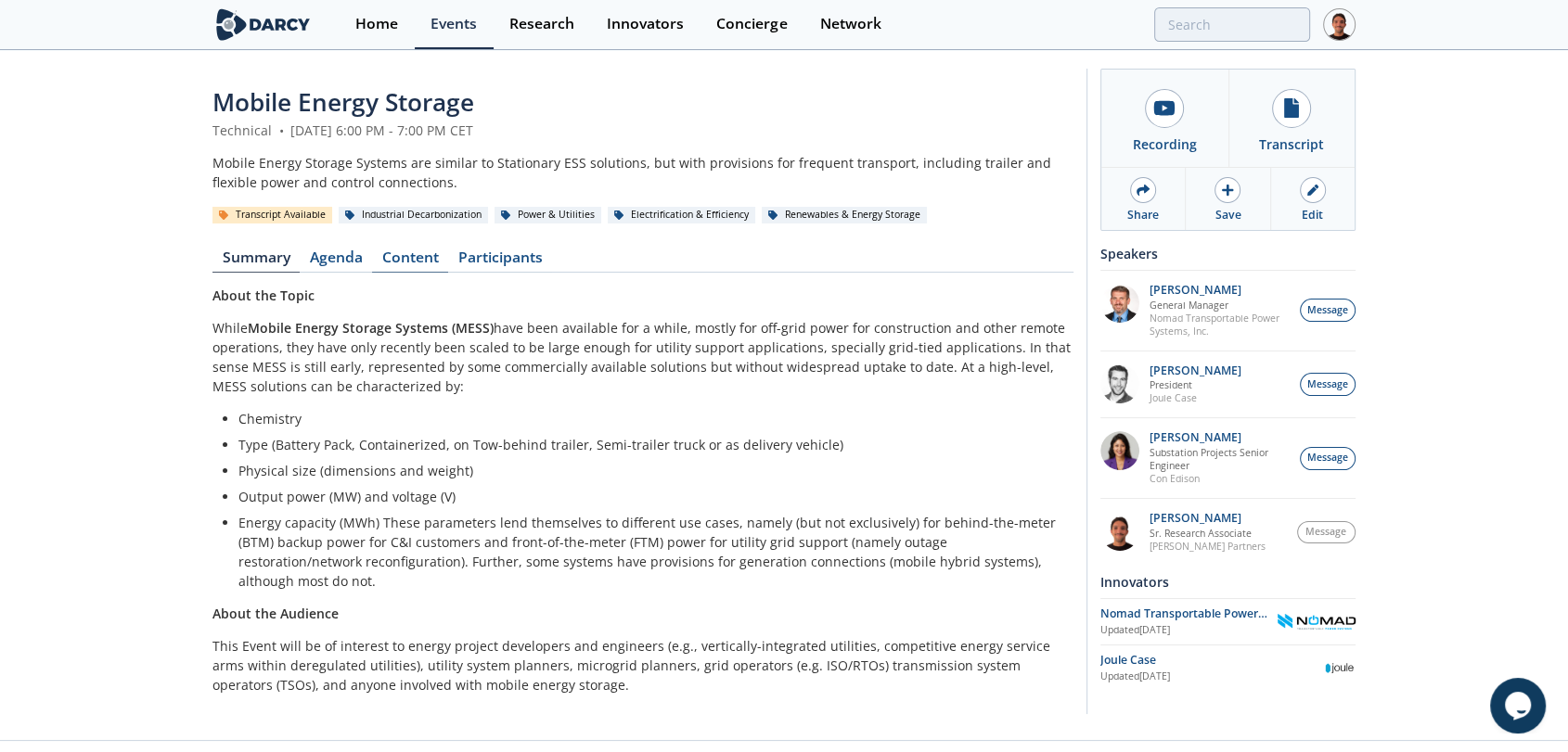 click on "Content" at bounding box center [410, 261] 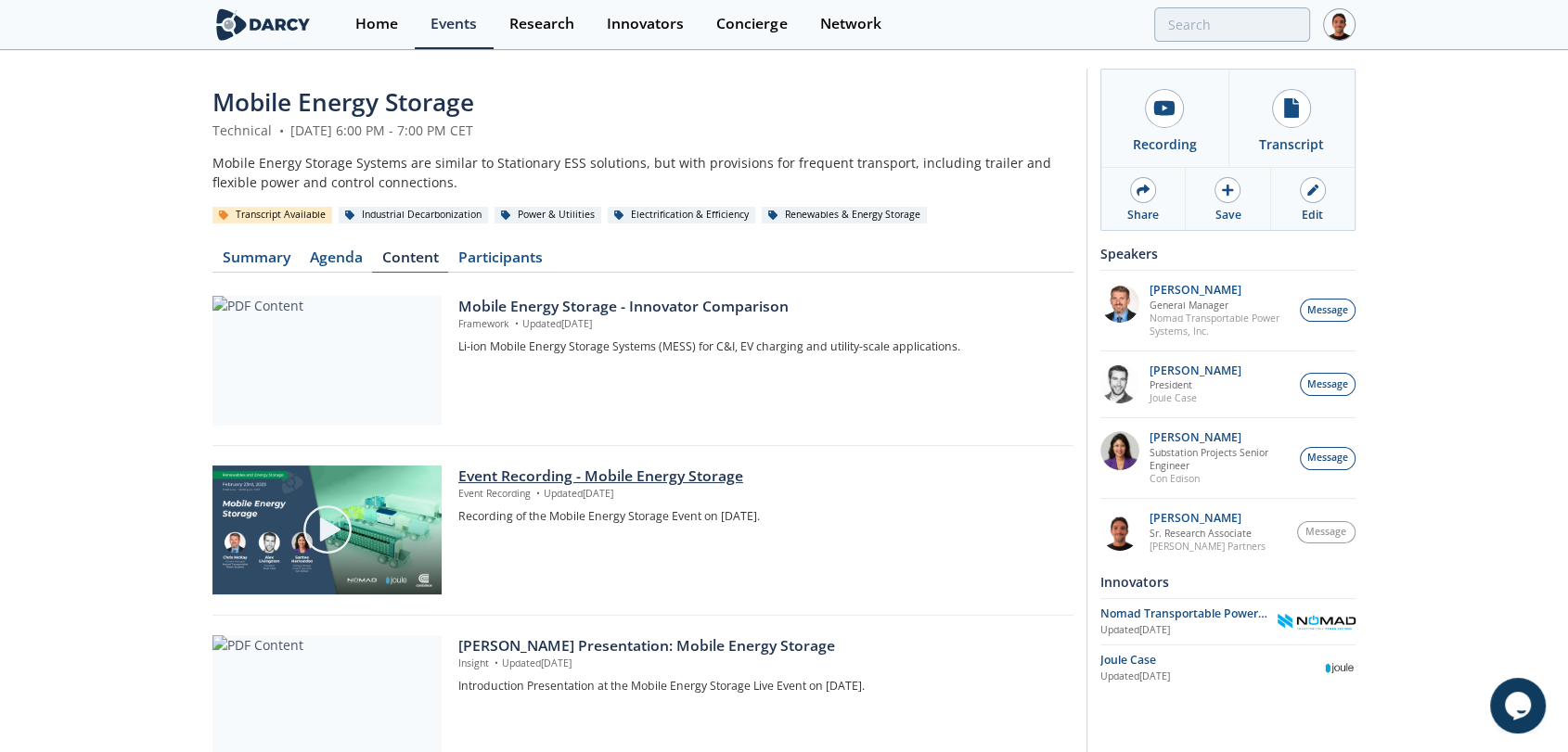 click on "Event Recording - Mobile Energy Storage" at bounding box center (759, 477) 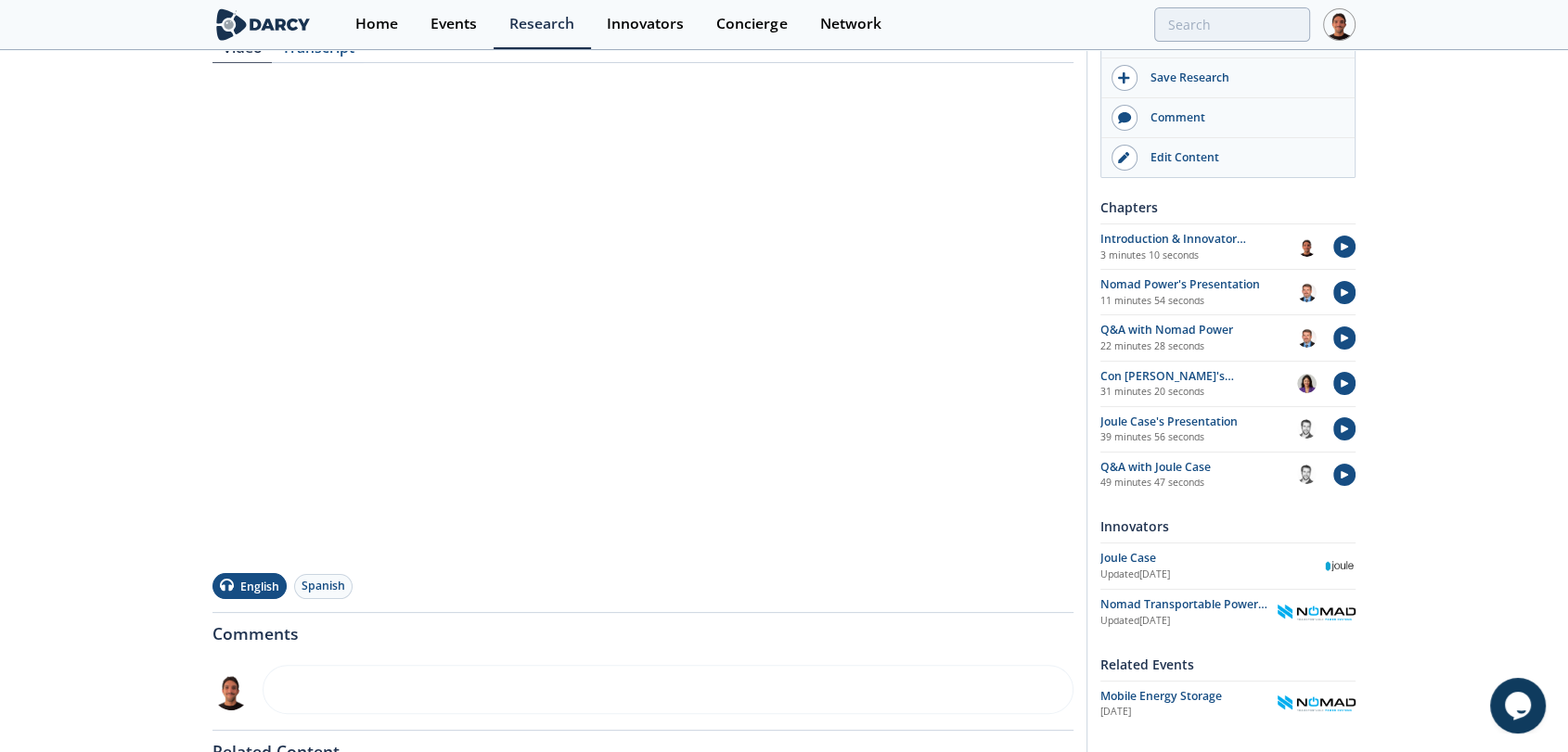 scroll, scrollTop: 238, scrollLeft: 0, axis: vertical 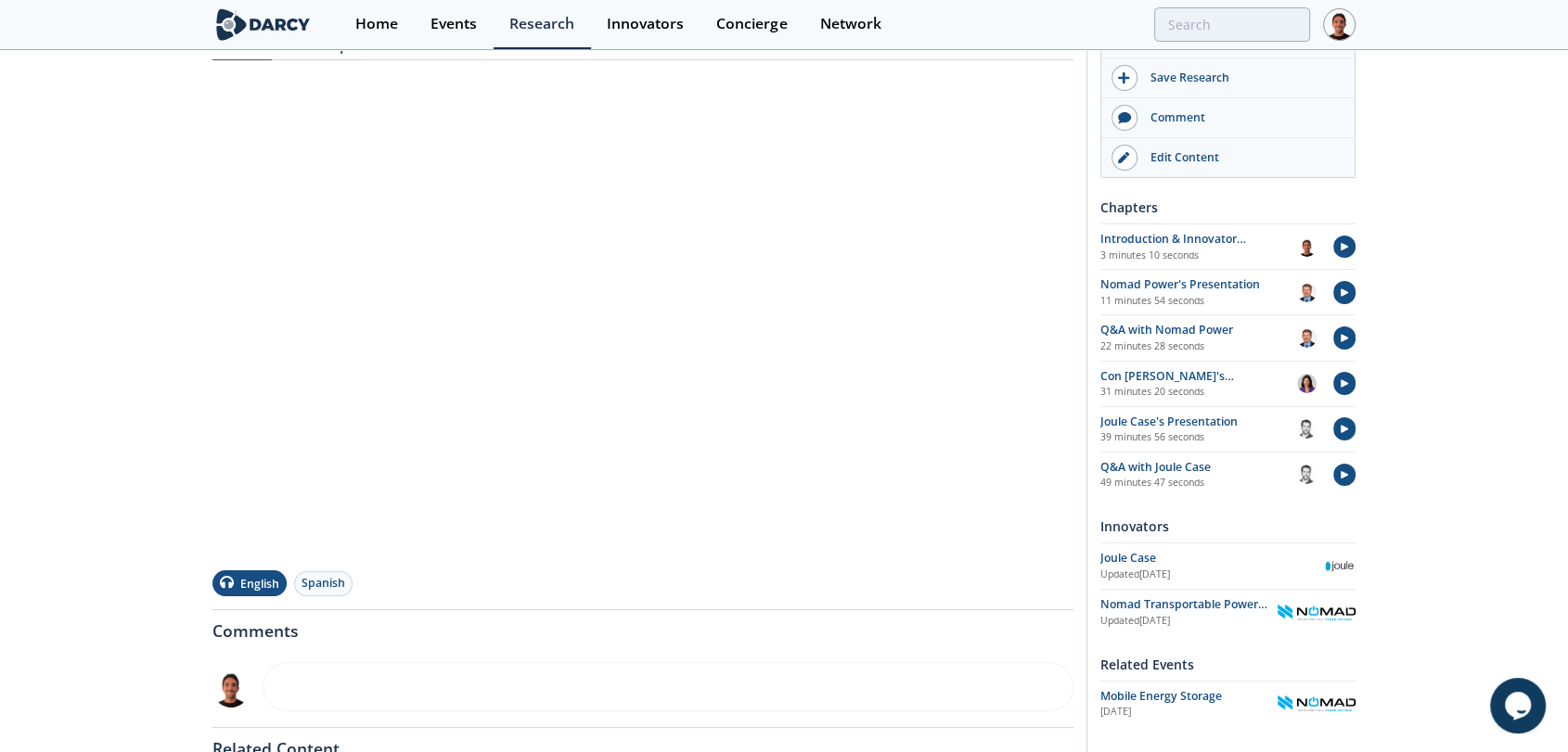 click on "Event Recording - Mobile Energy Storage
Event Recording
•
Updated  February 27, 2023
Recording of the Mobile Energy Storage Event on February 23, 2023.
Darcy Partners
Transcript Available
Power & Utilities
Renewables & Energy Storage" 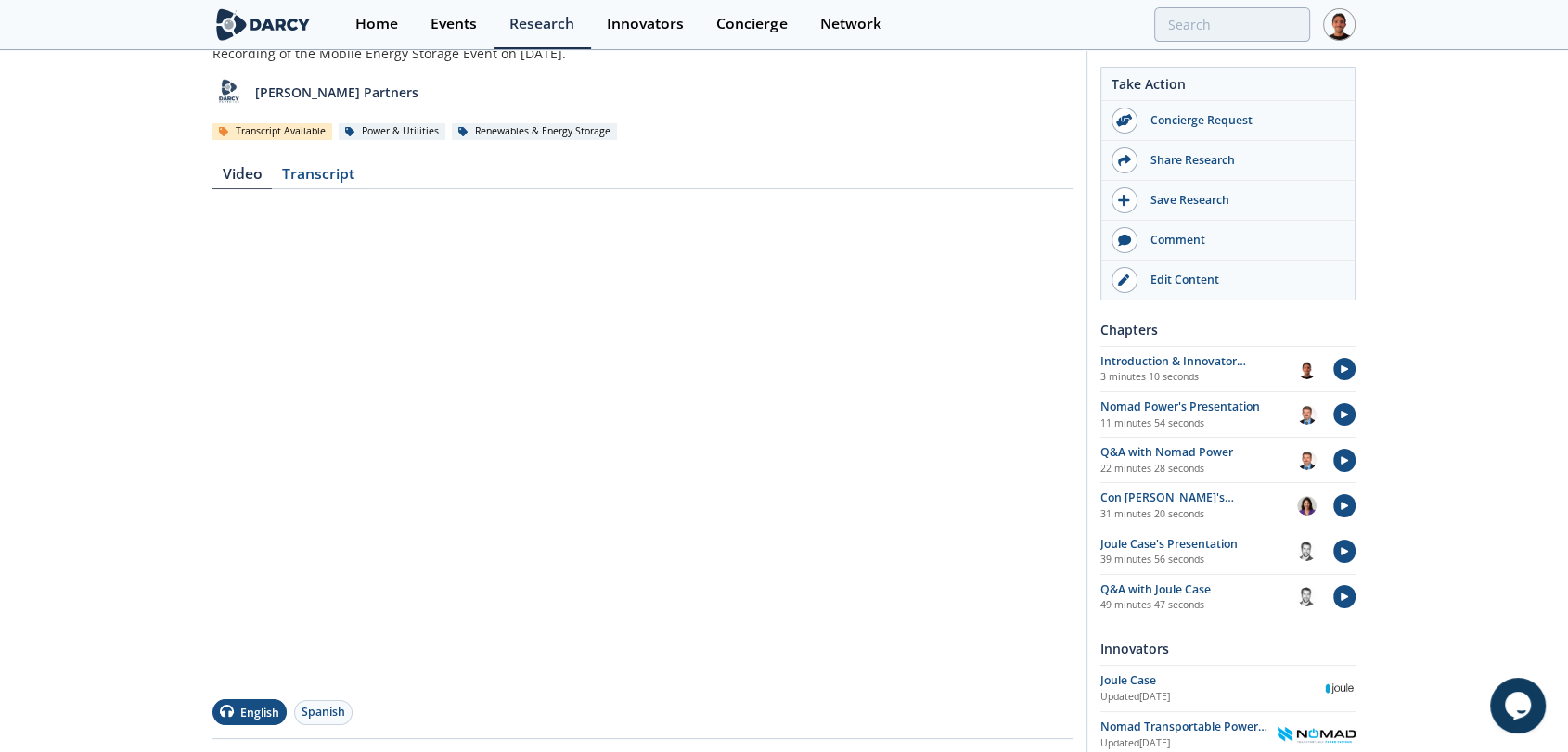 scroll, scrollTop: 0, scrollLeft: 0, axis: both 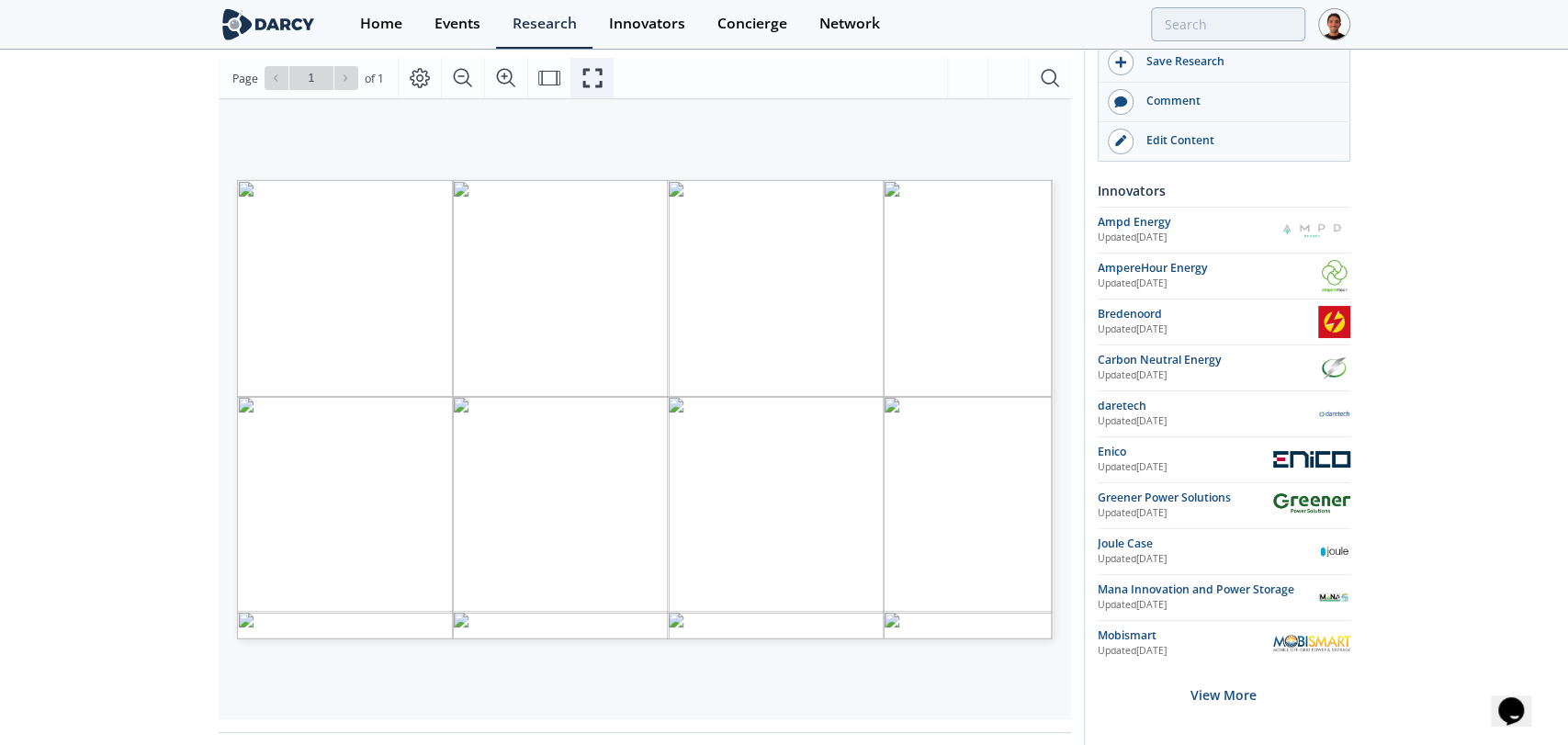 click 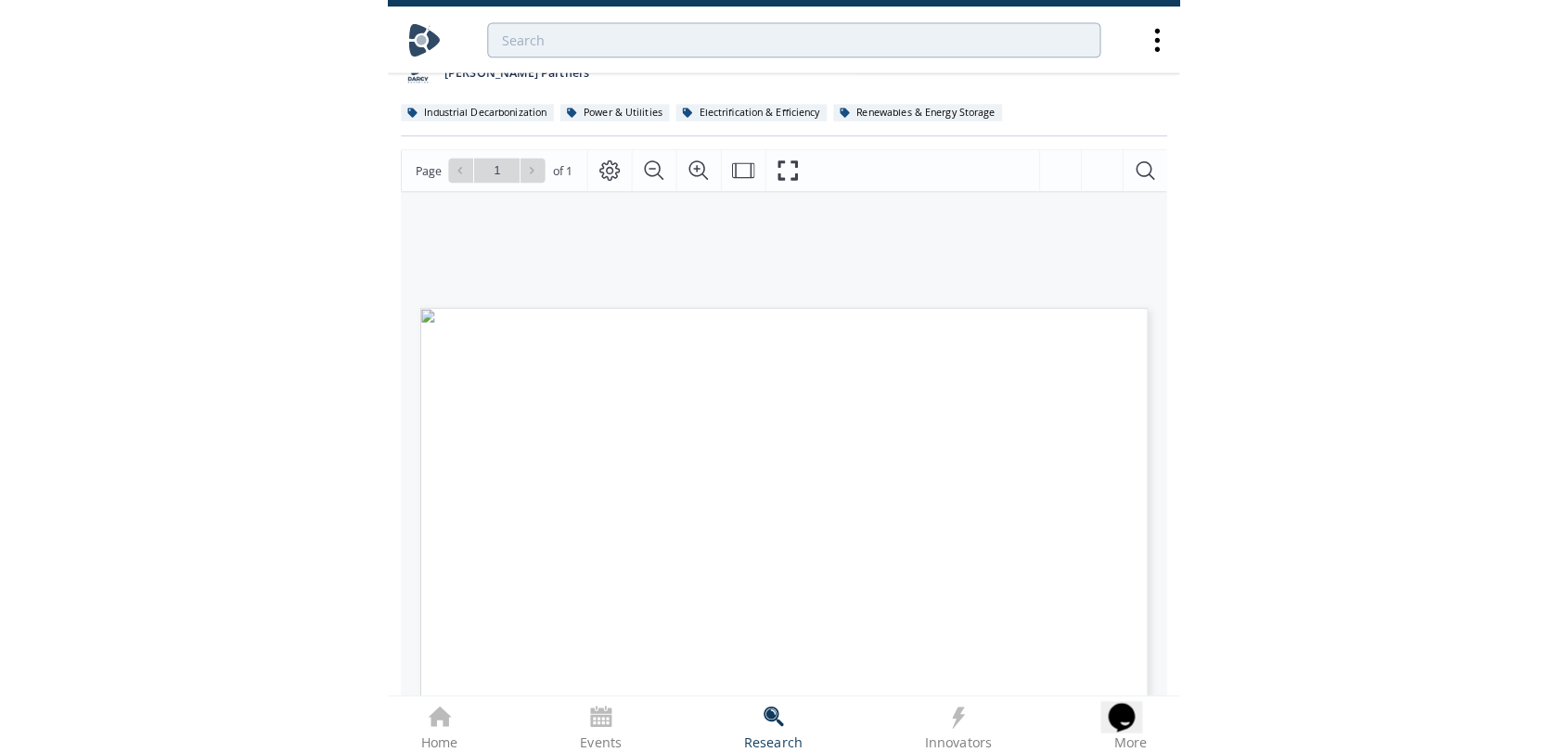 scroll, scrollTop: 212, scrollLeft: 0, axis: vertical 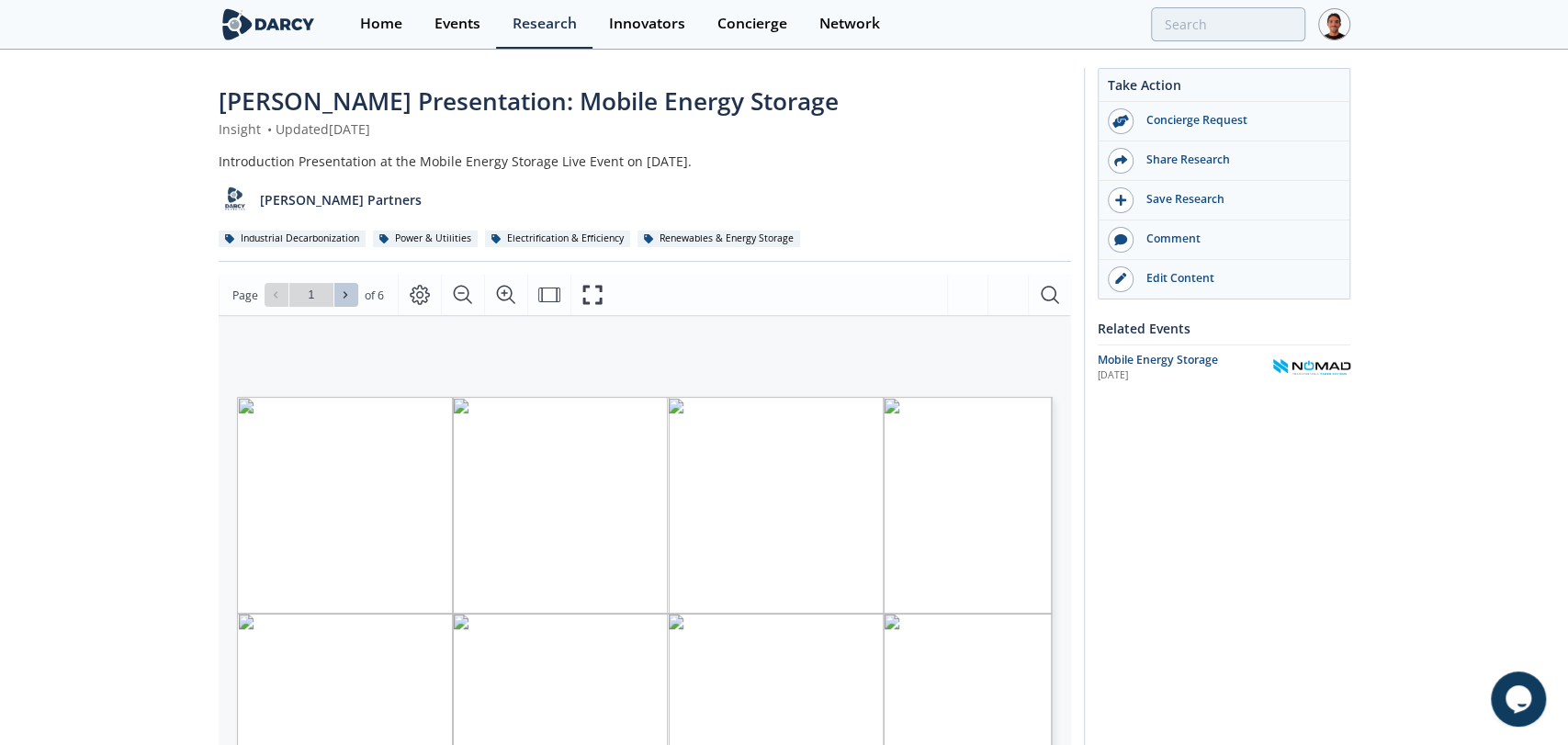 click at bounding box center [346, 295] 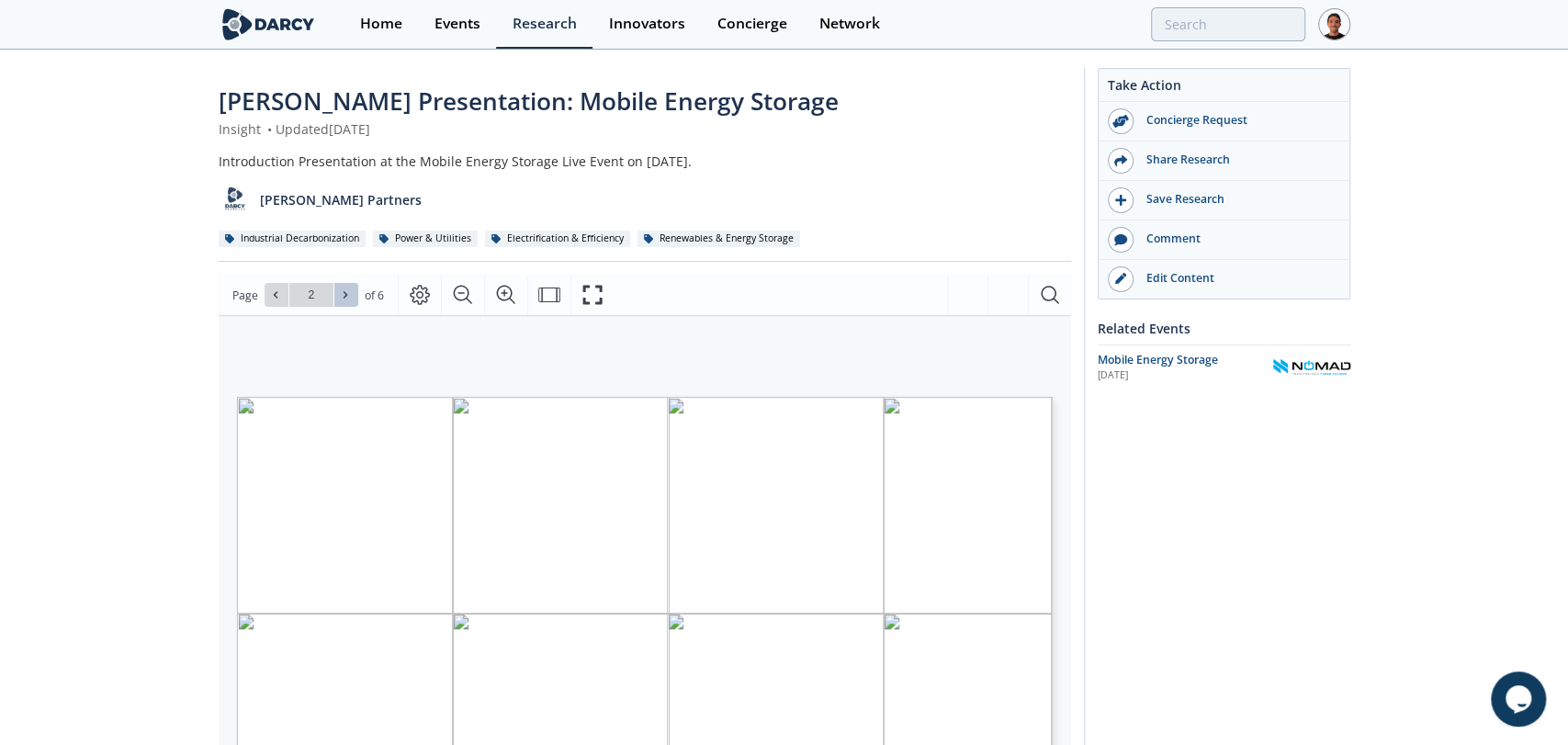 click at bounding box center (346, 295) 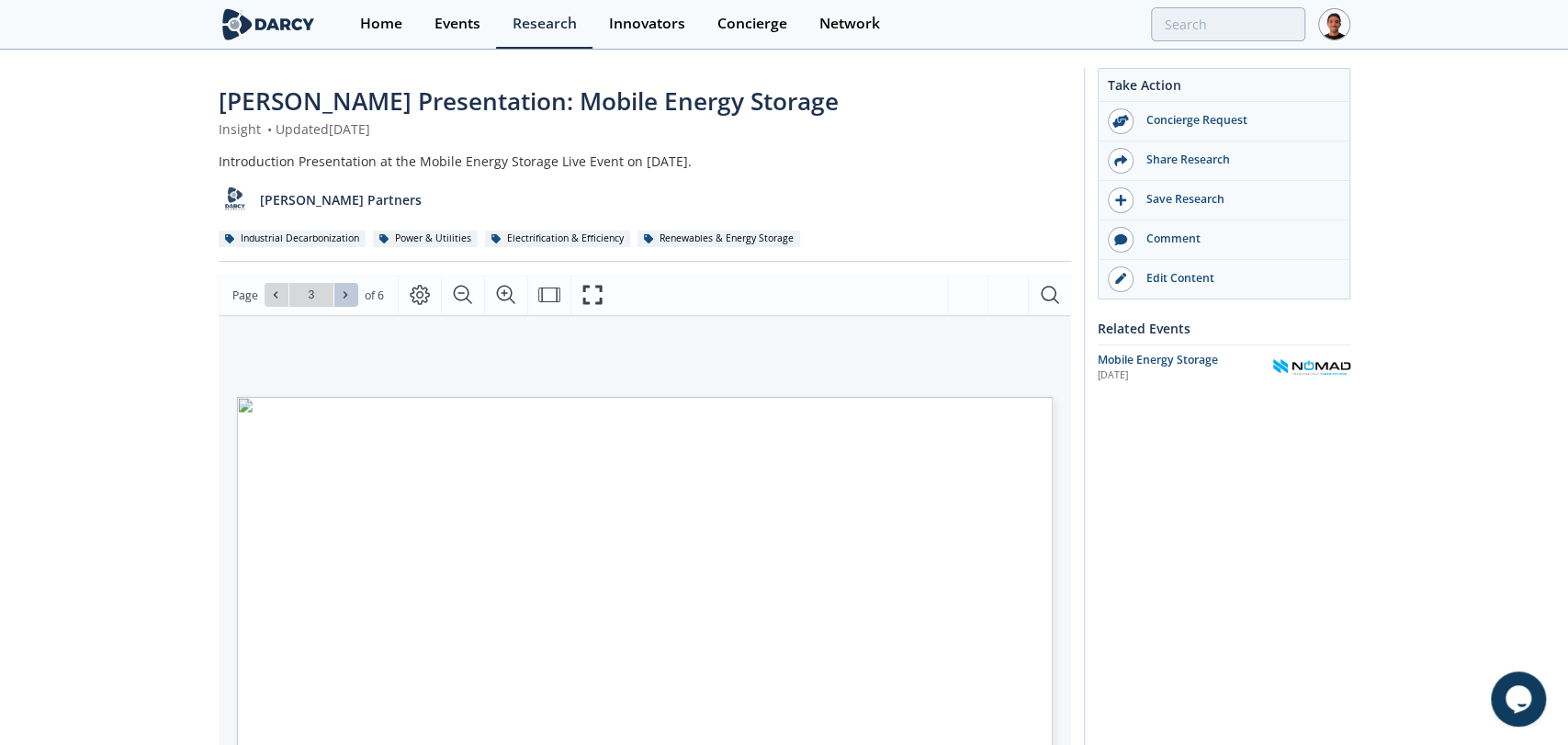 click at bounding box center (346, 295) 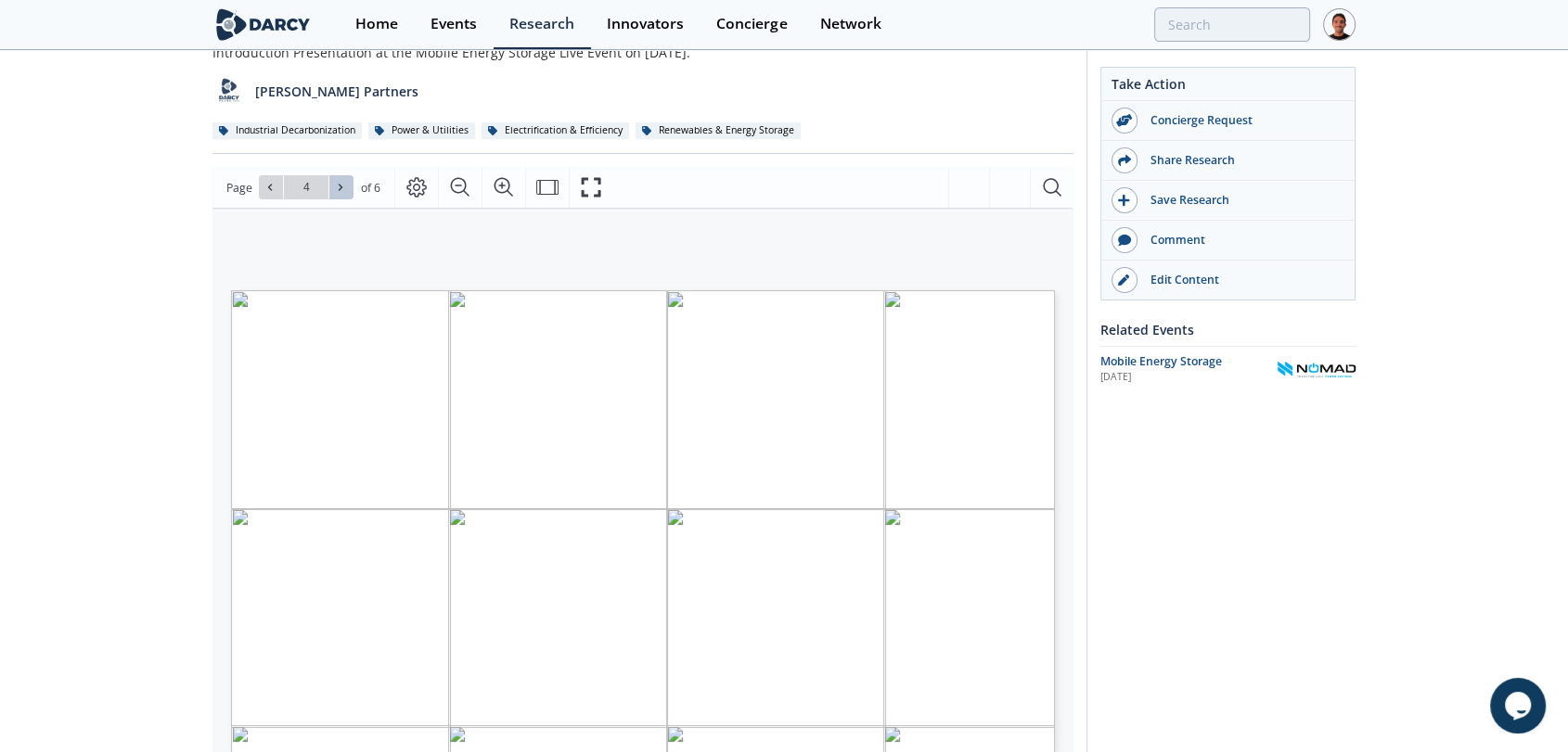 scroll, scrollTop: 119, scrollLeft: 0, axis: vertical 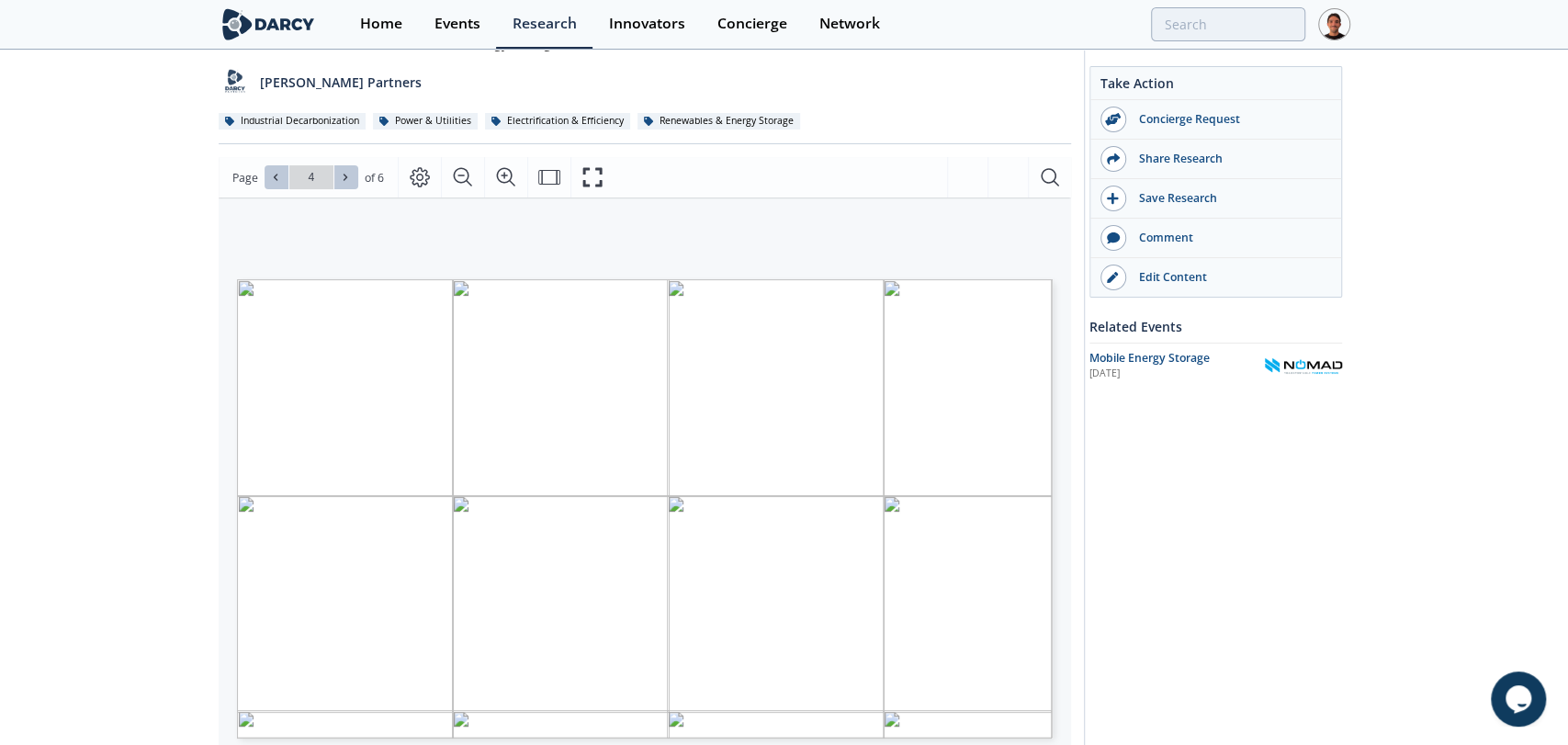 click 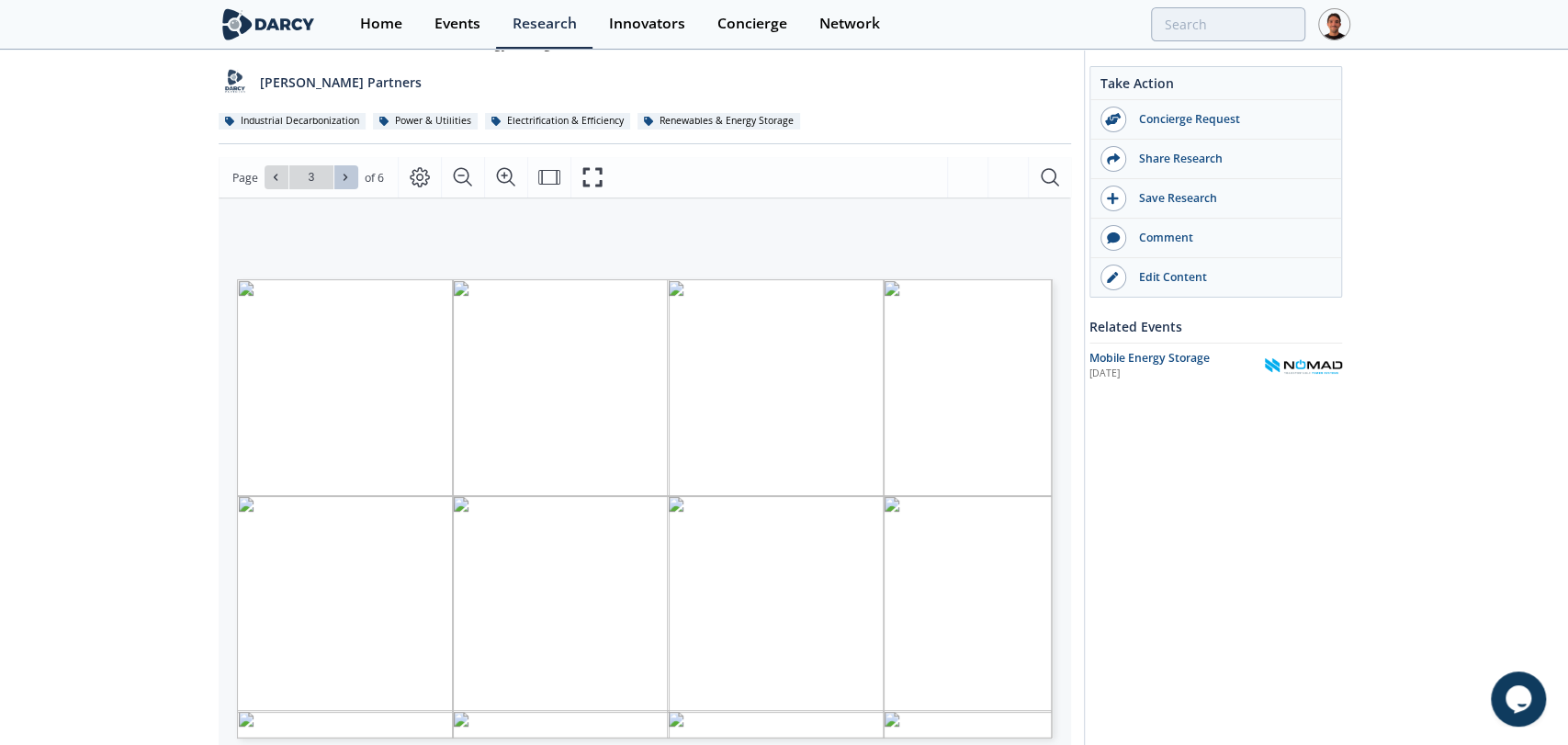 click 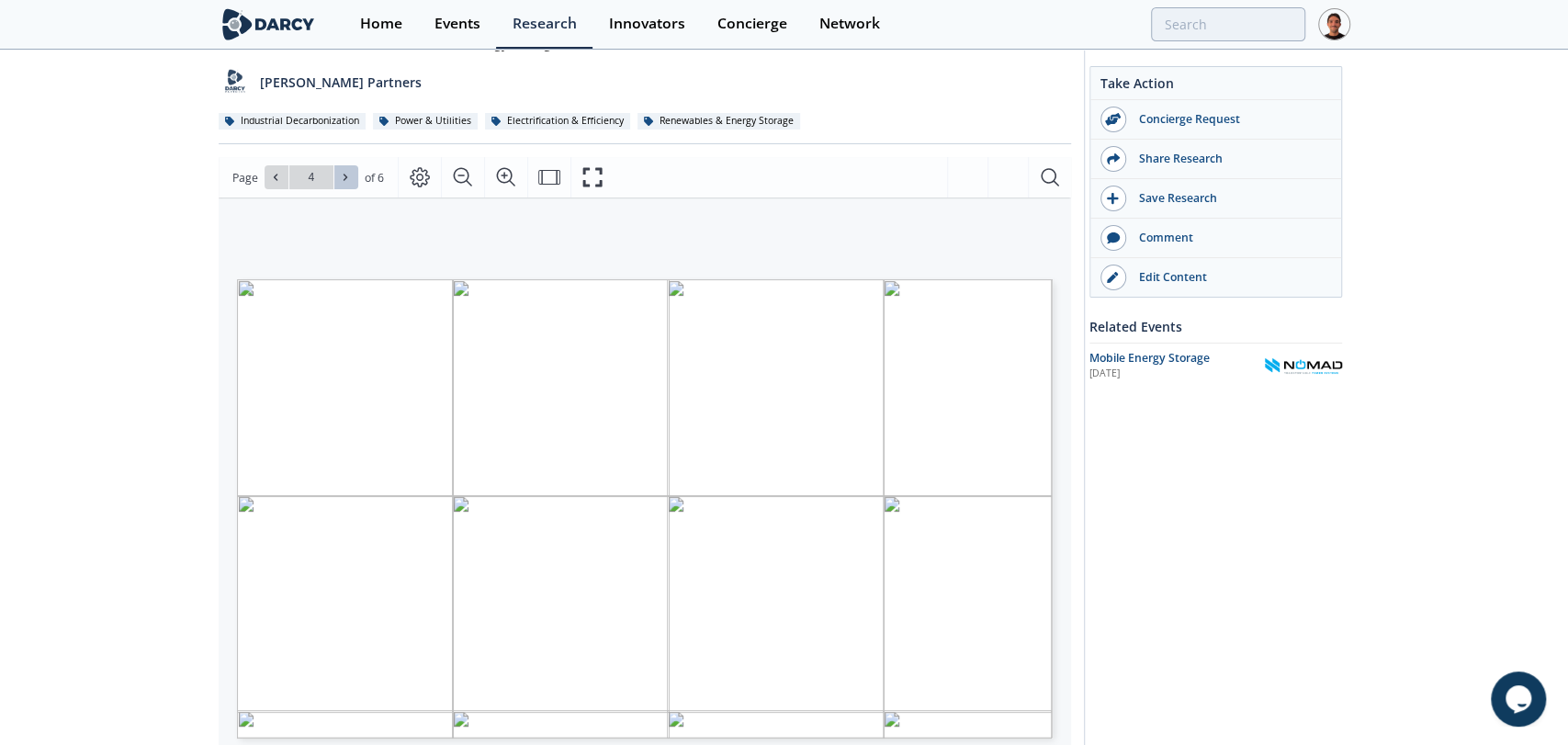 click 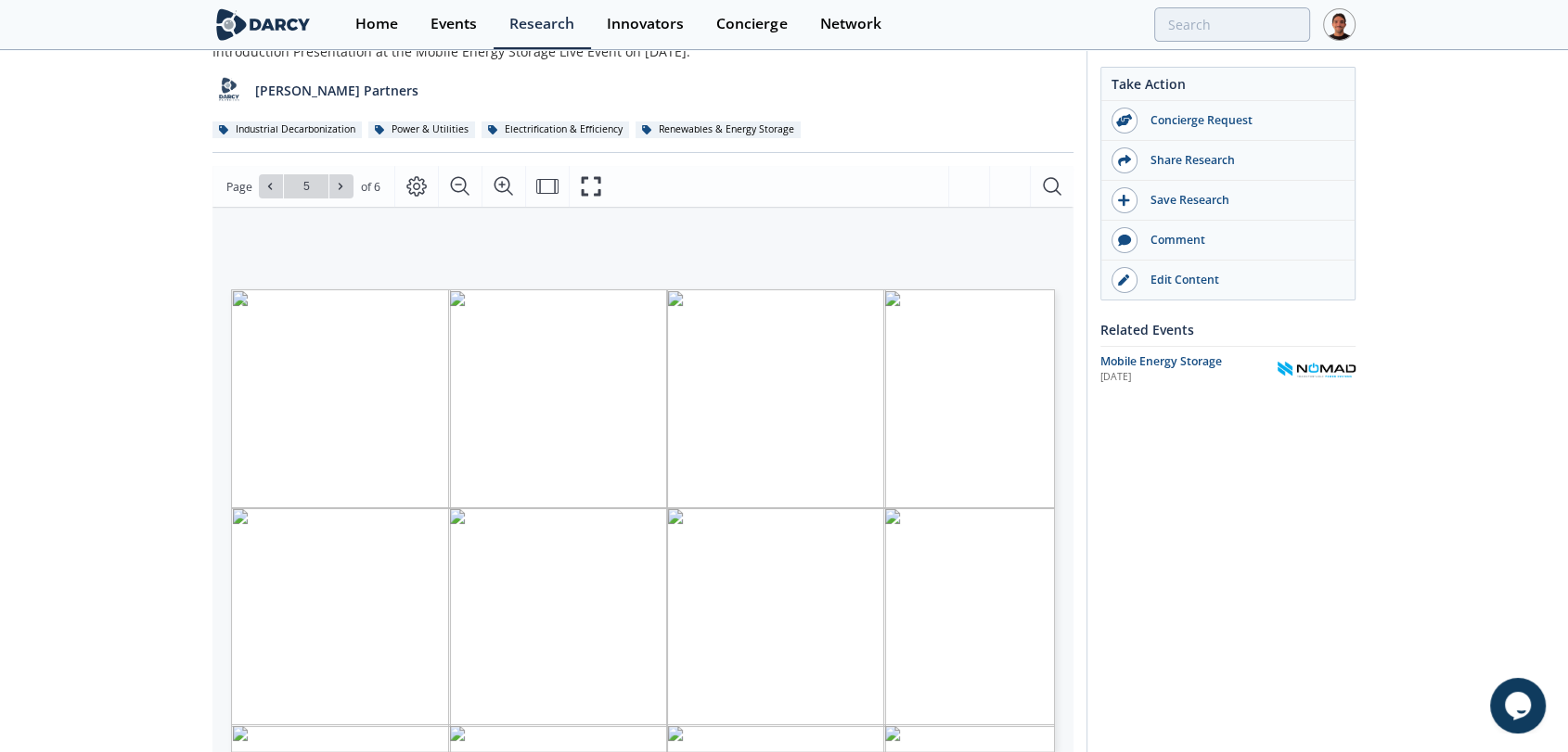 scroll, scrollTop: 118, scrollLeft: 0, axis: vertical 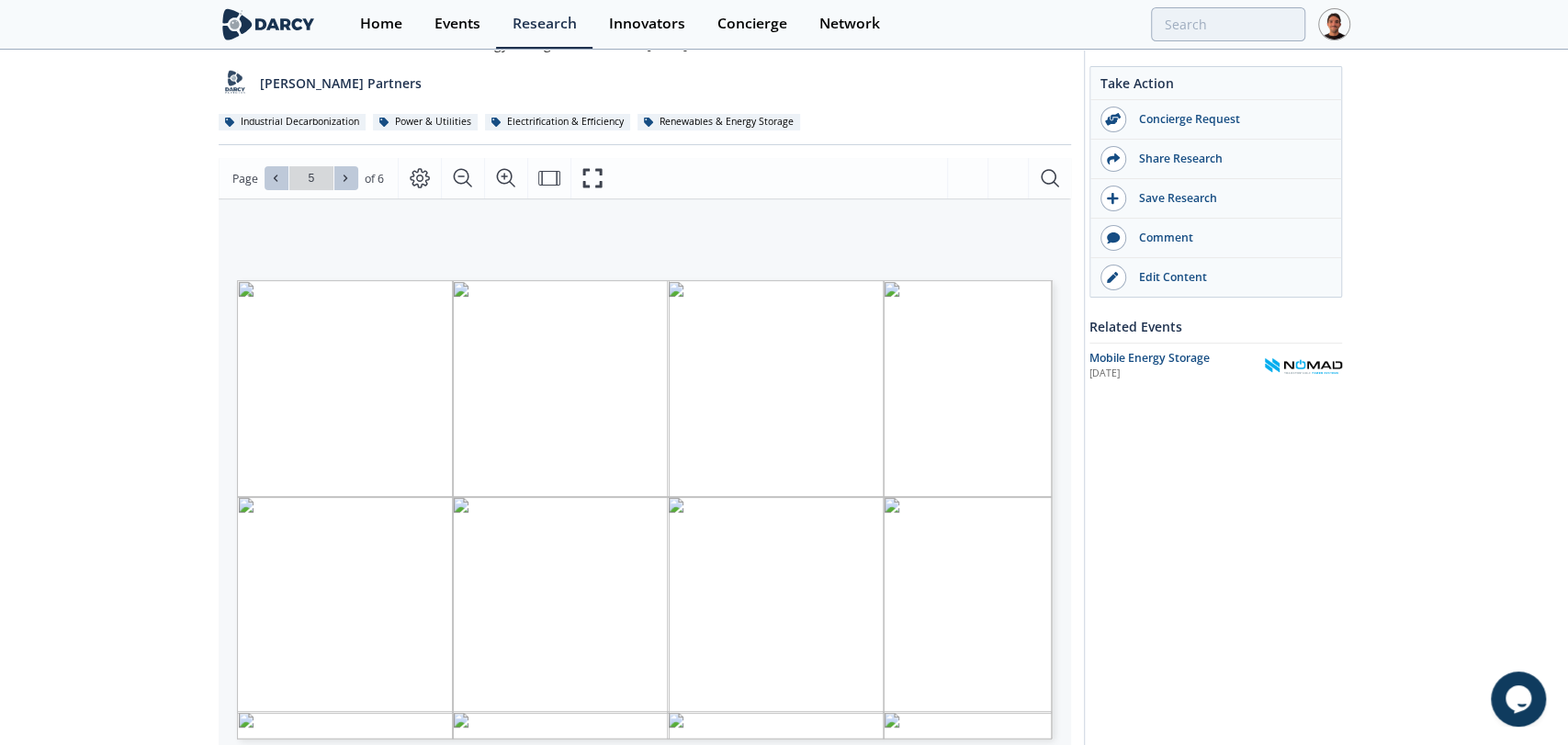 click at bounding box center [276, 178] 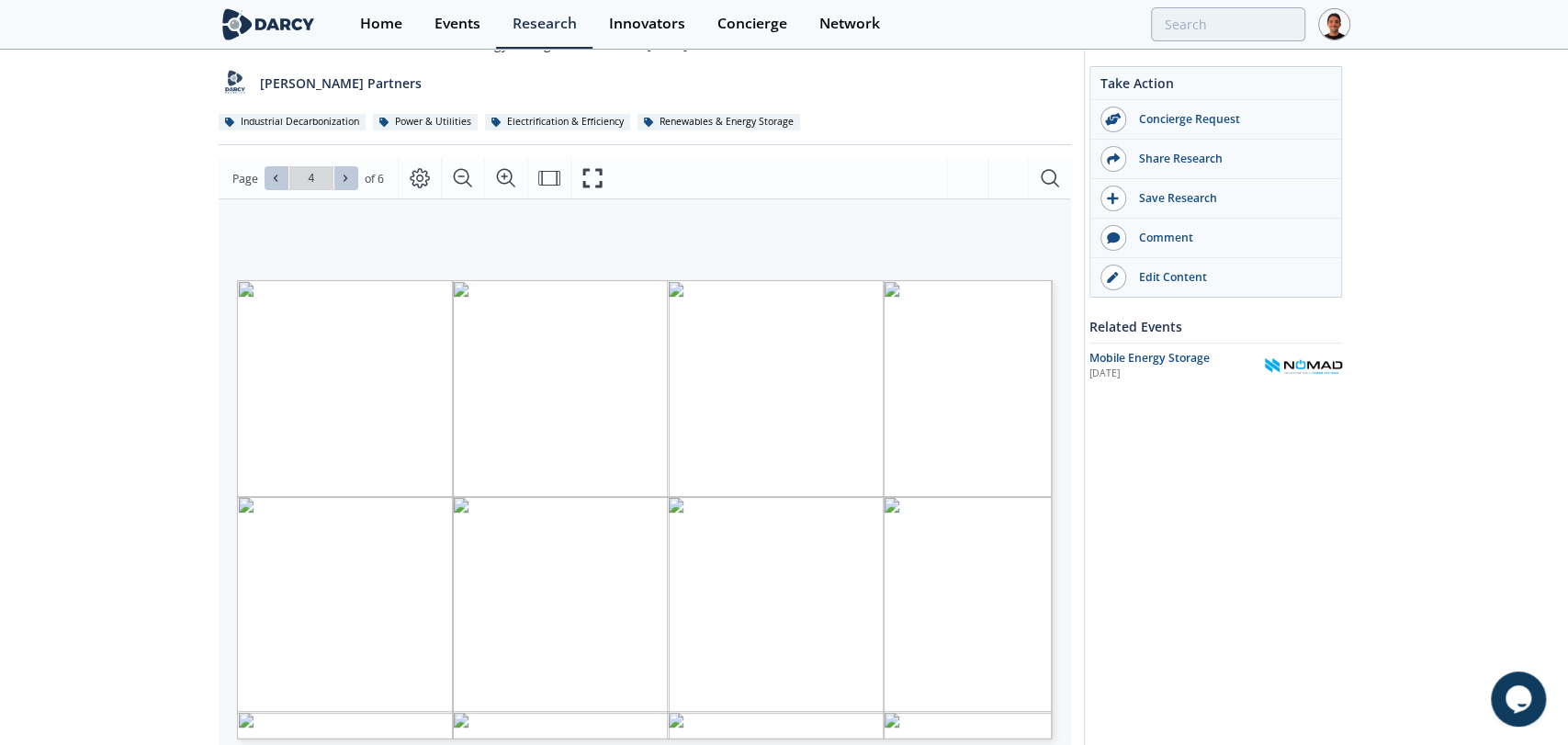 click at bounding box center [276, 178] 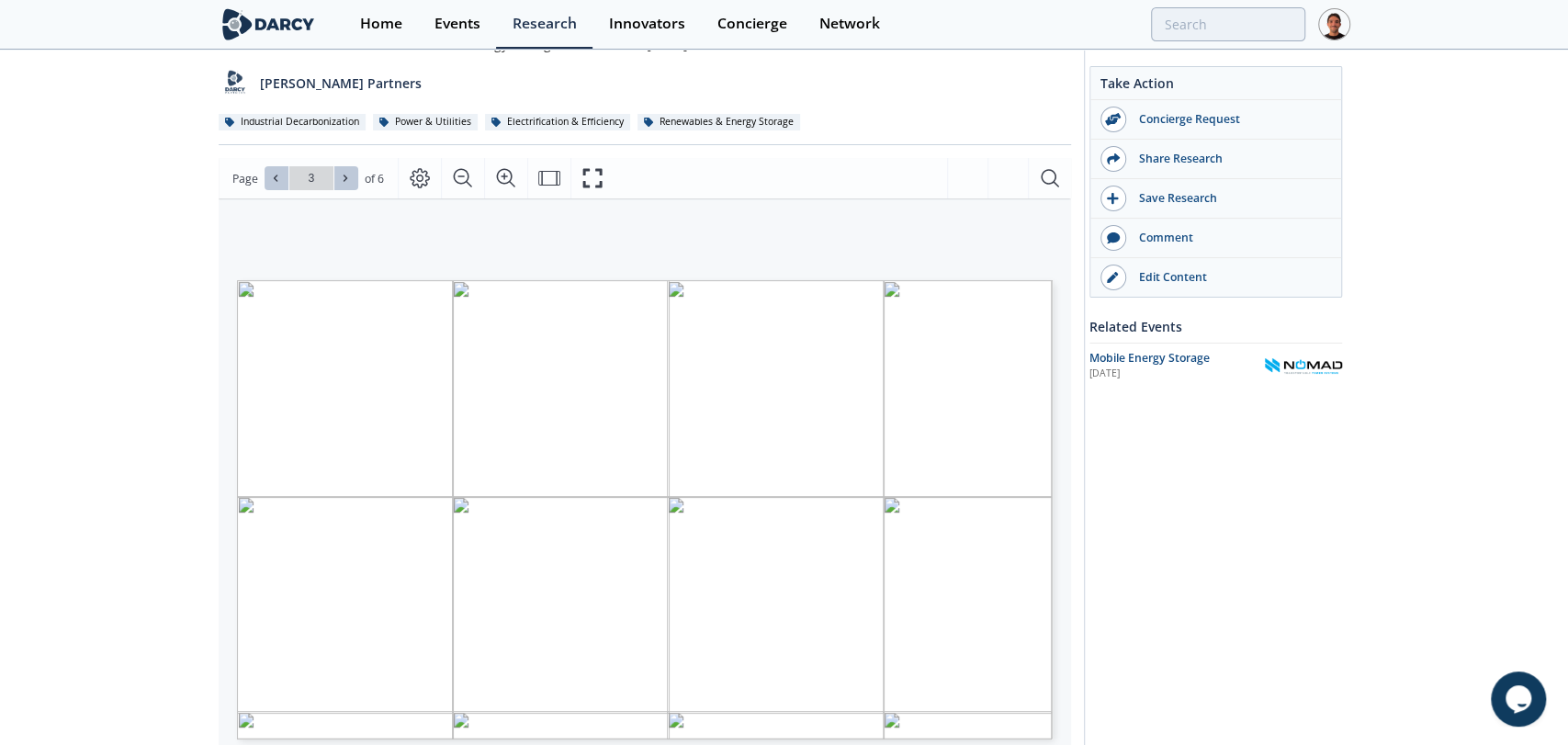 click at bounding box center (276, 178) 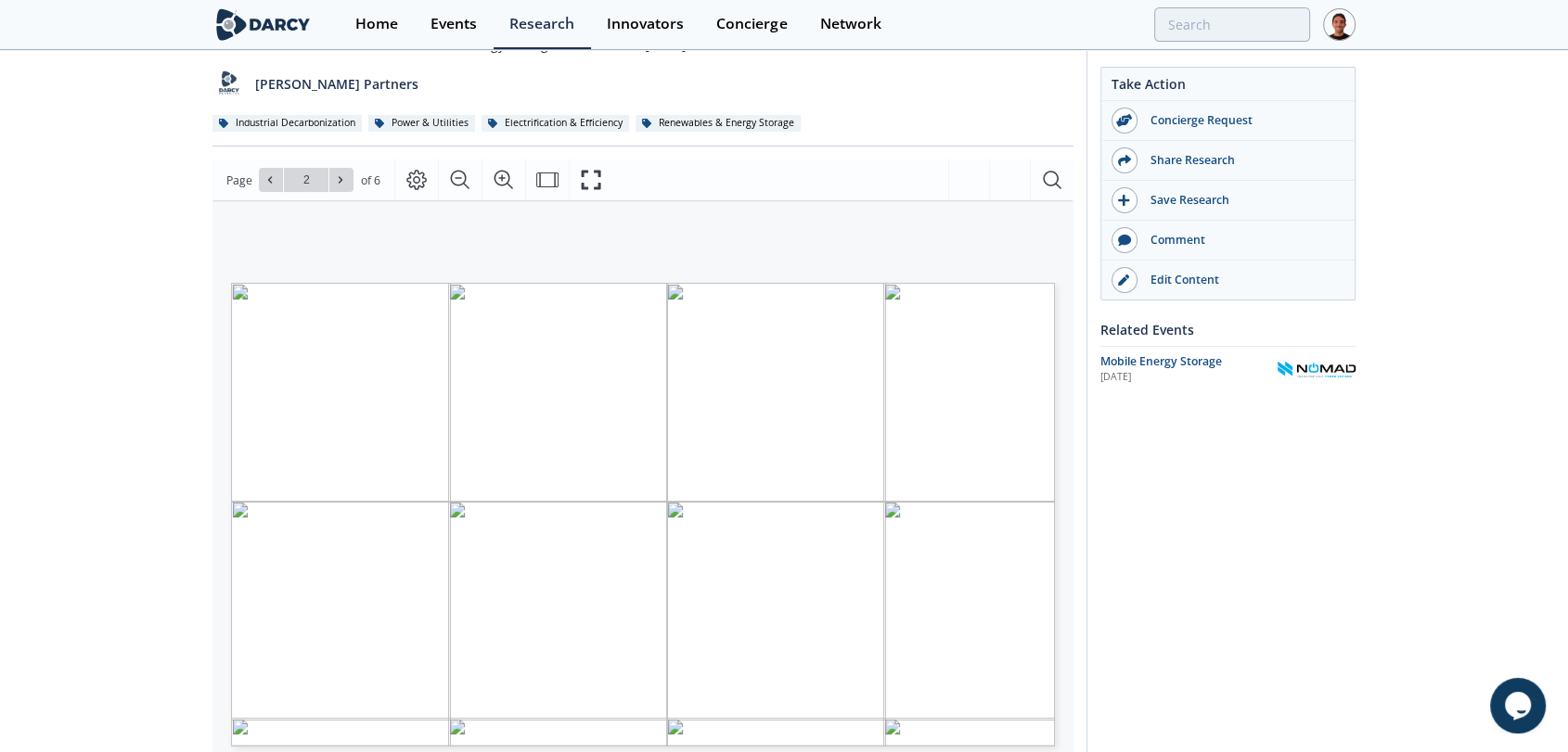 click on "Take Action
Concierge Request
Share Research
Save Research
Comment" at bounding box center [1221, 582] 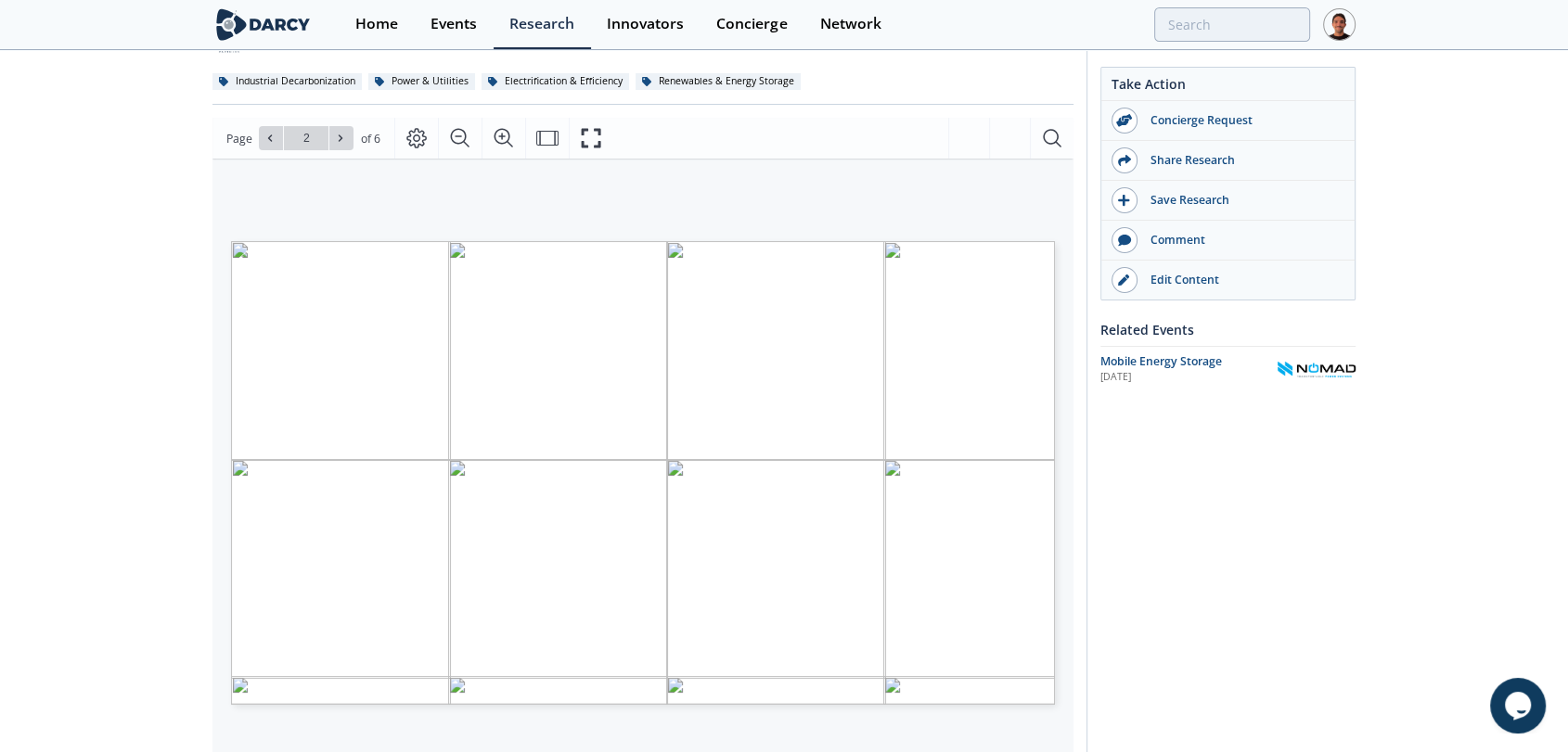 scroll, scrollTop: 160, scrollLeft: 0, axis: vertical 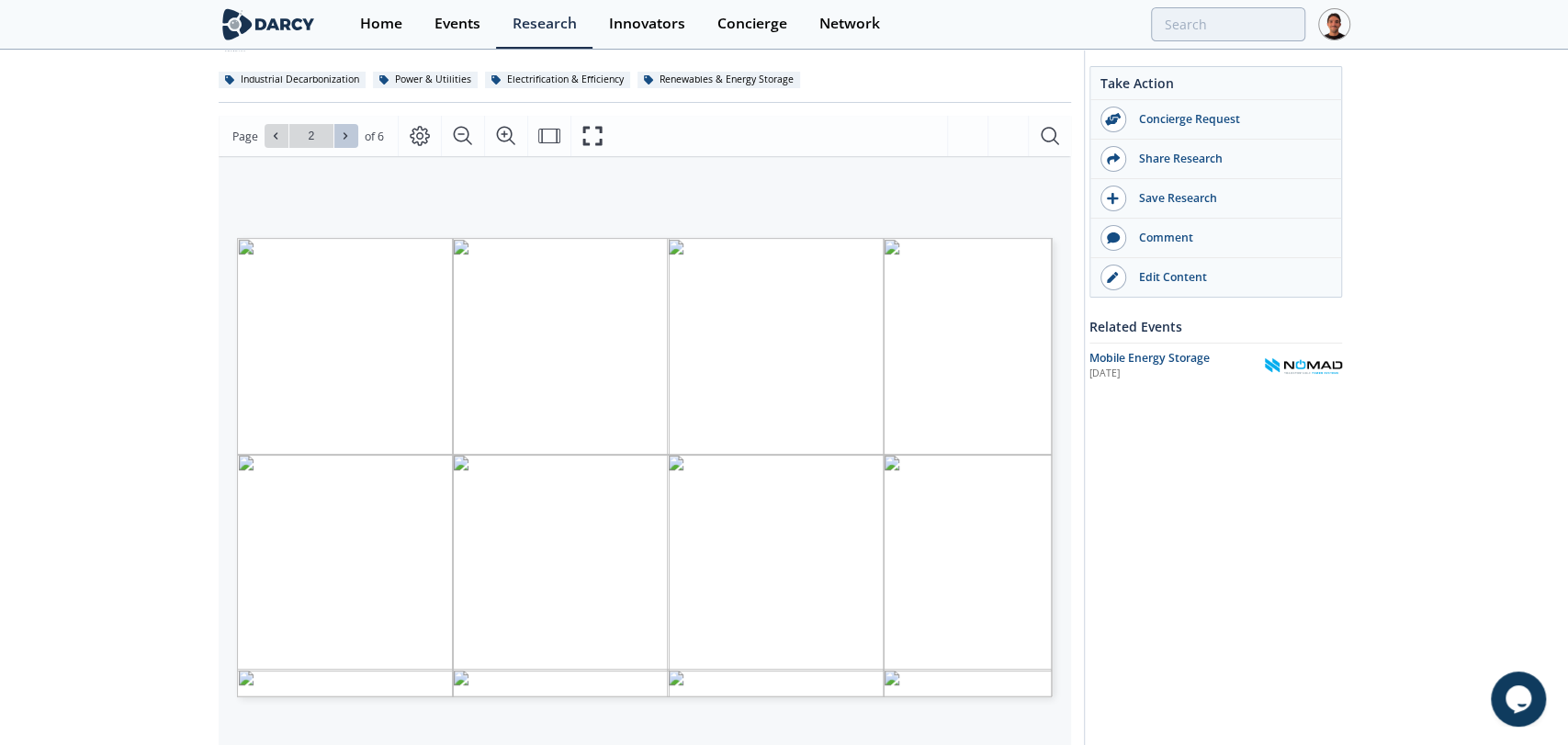 click 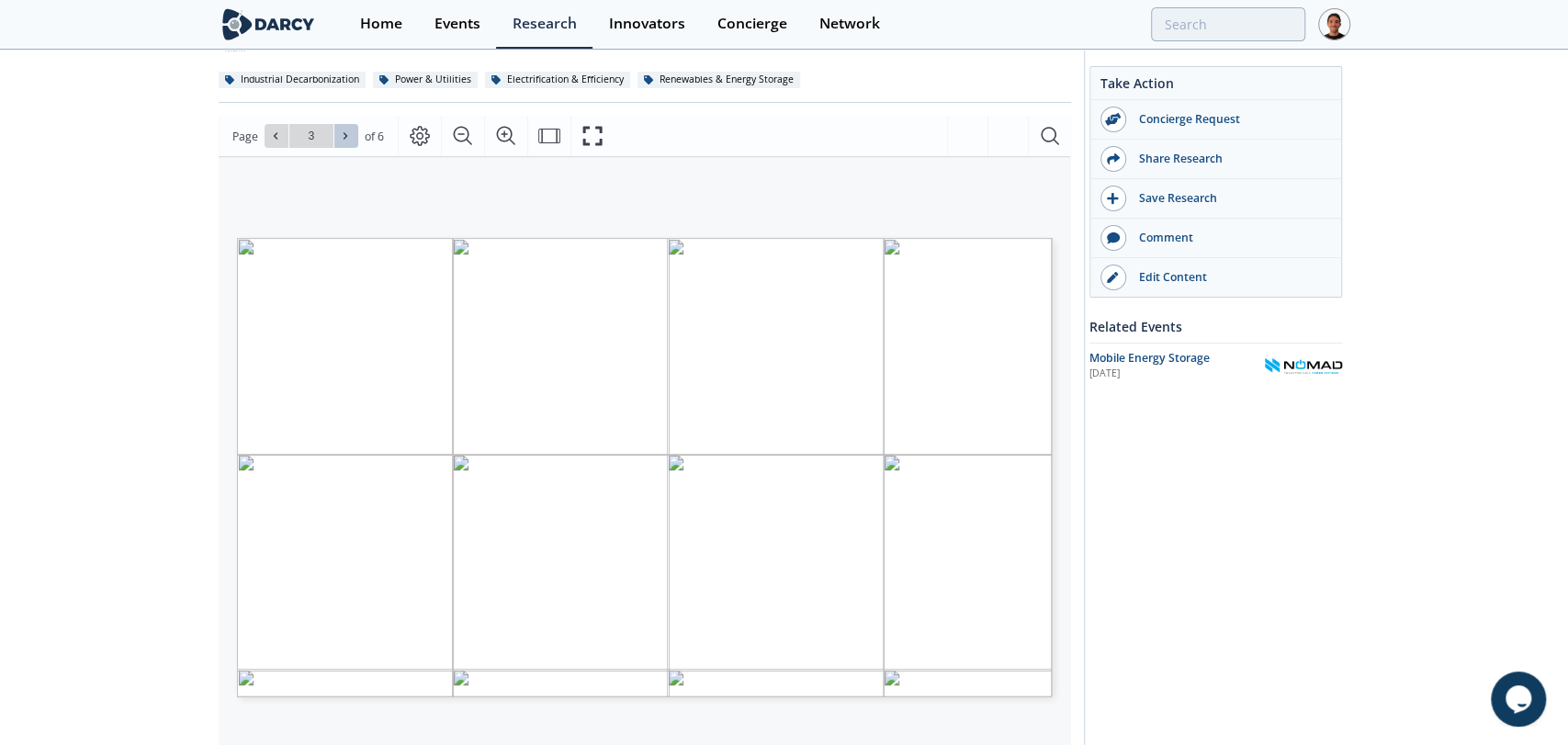 click 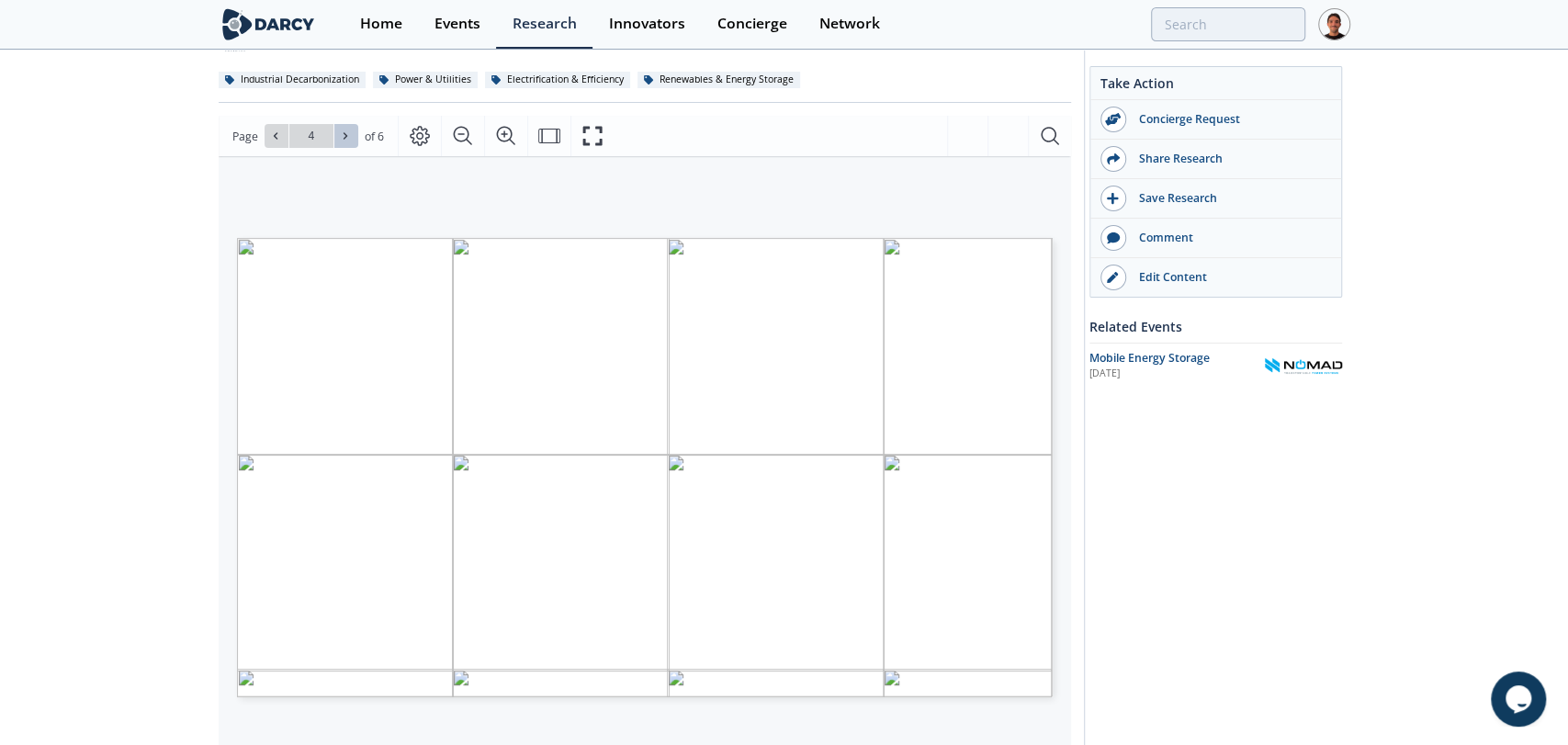 click 